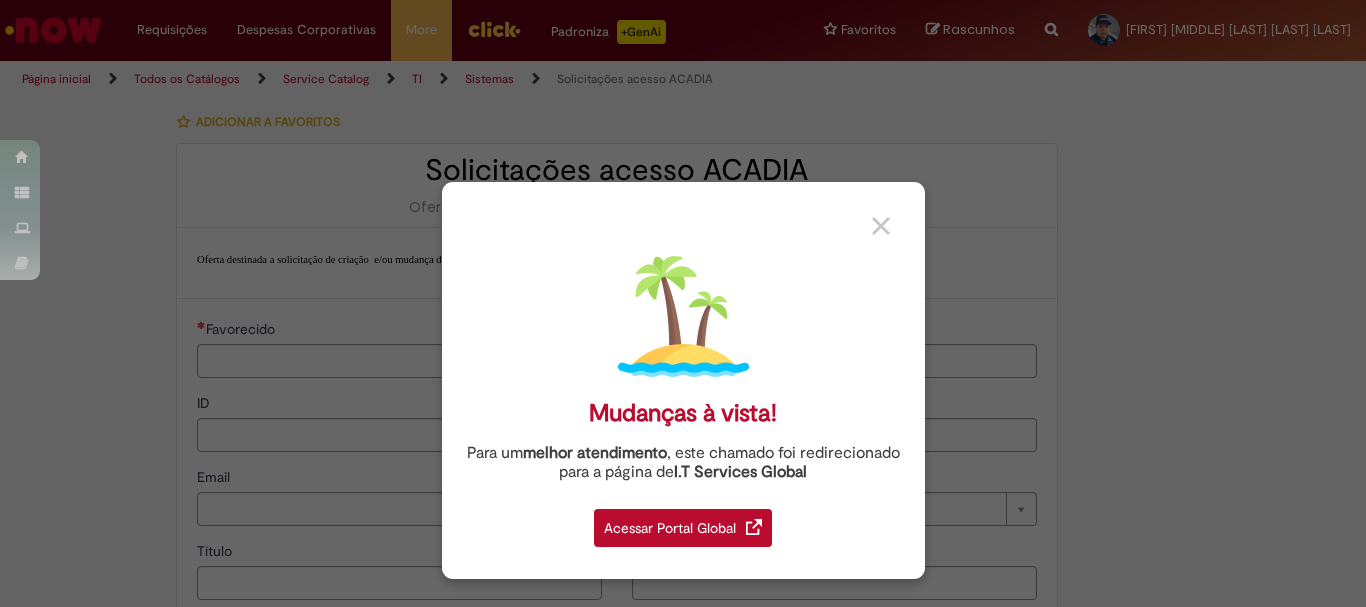 type on "********" 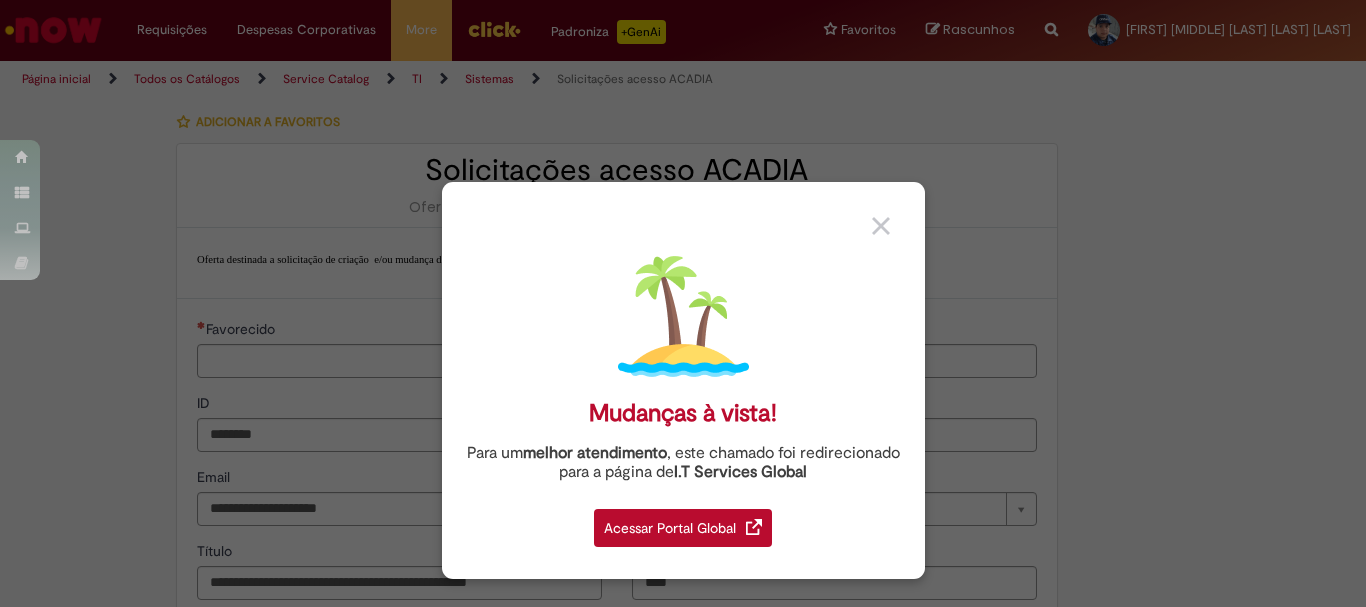 type on "**********" 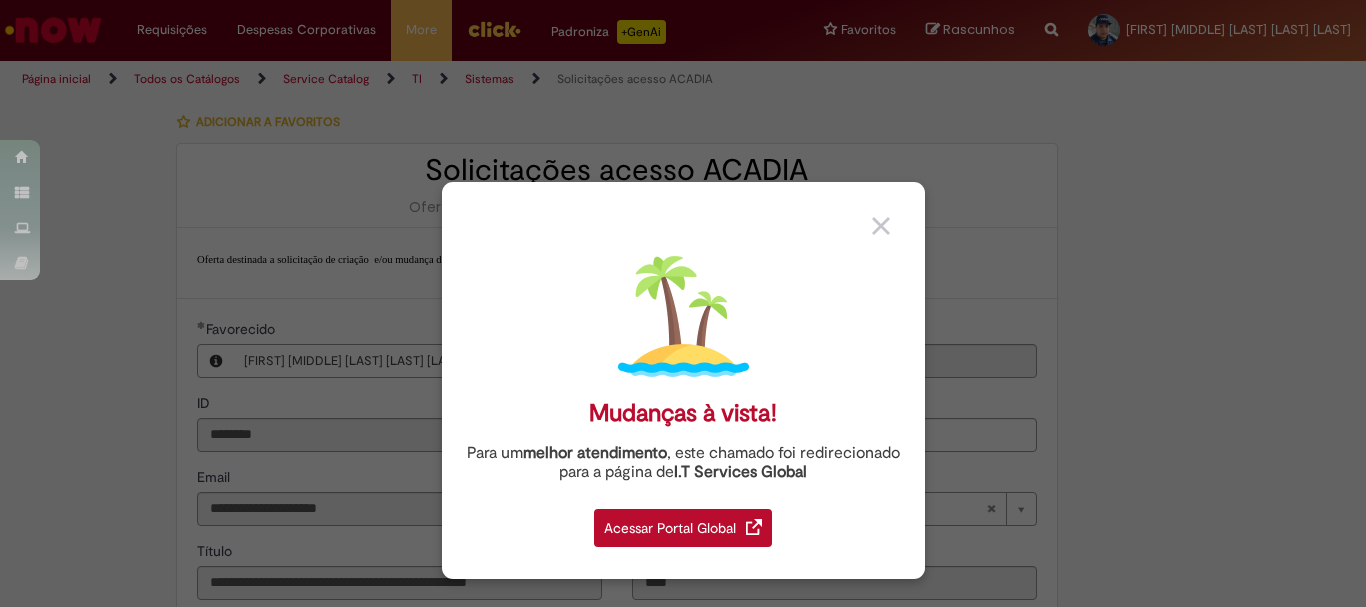 click at bounding box center (881, 226) 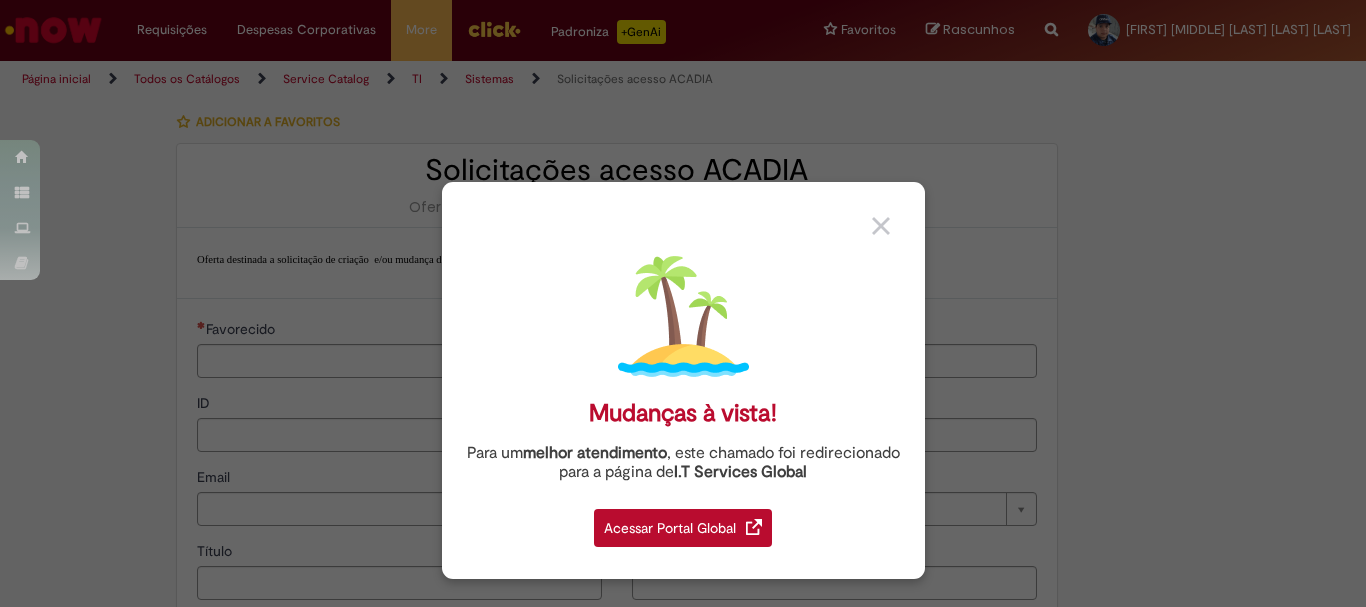 type on "********" 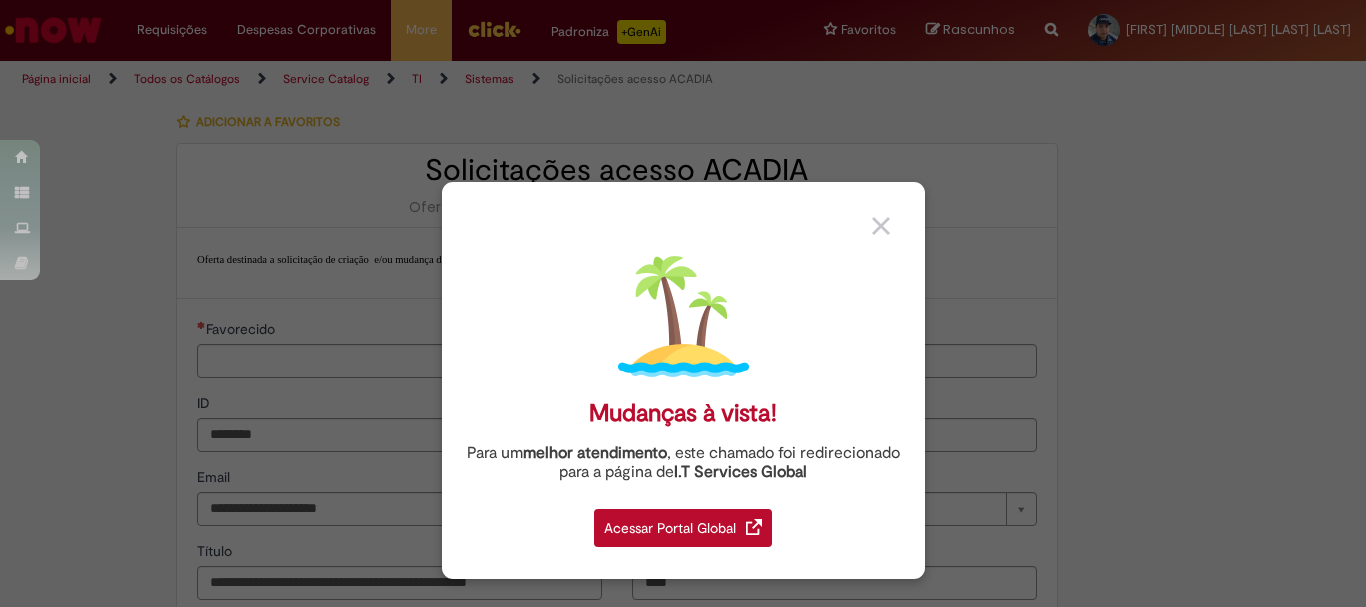 type on "**********" 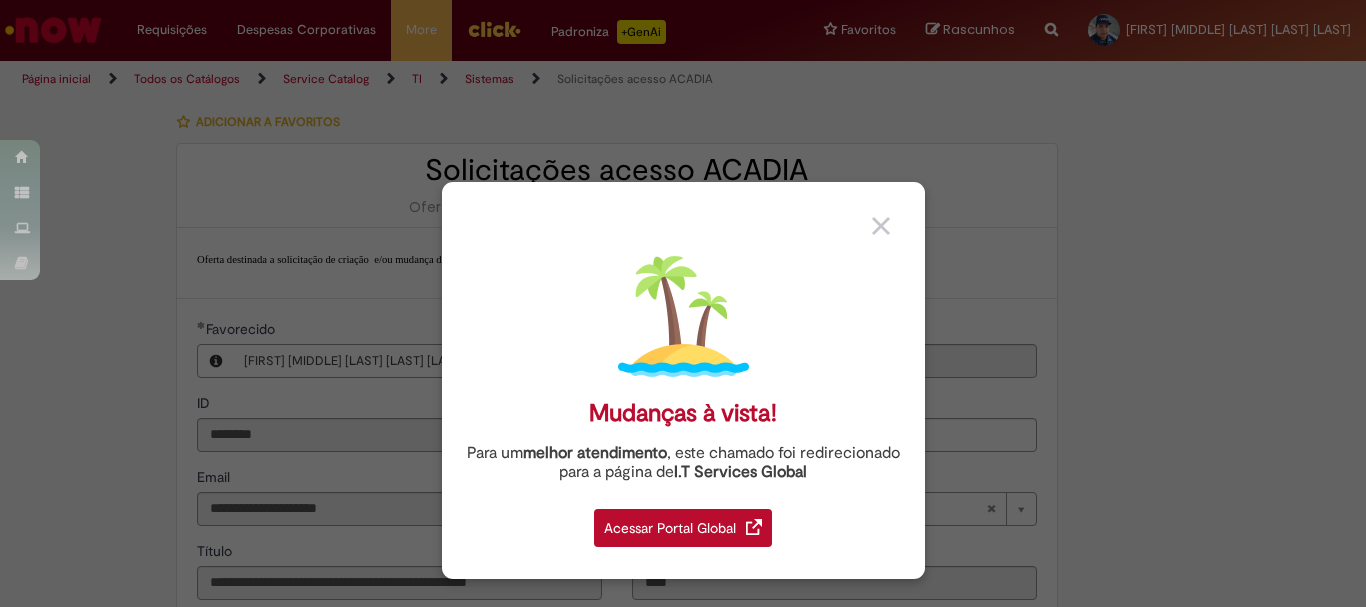 click at bounding box center [881, 226] 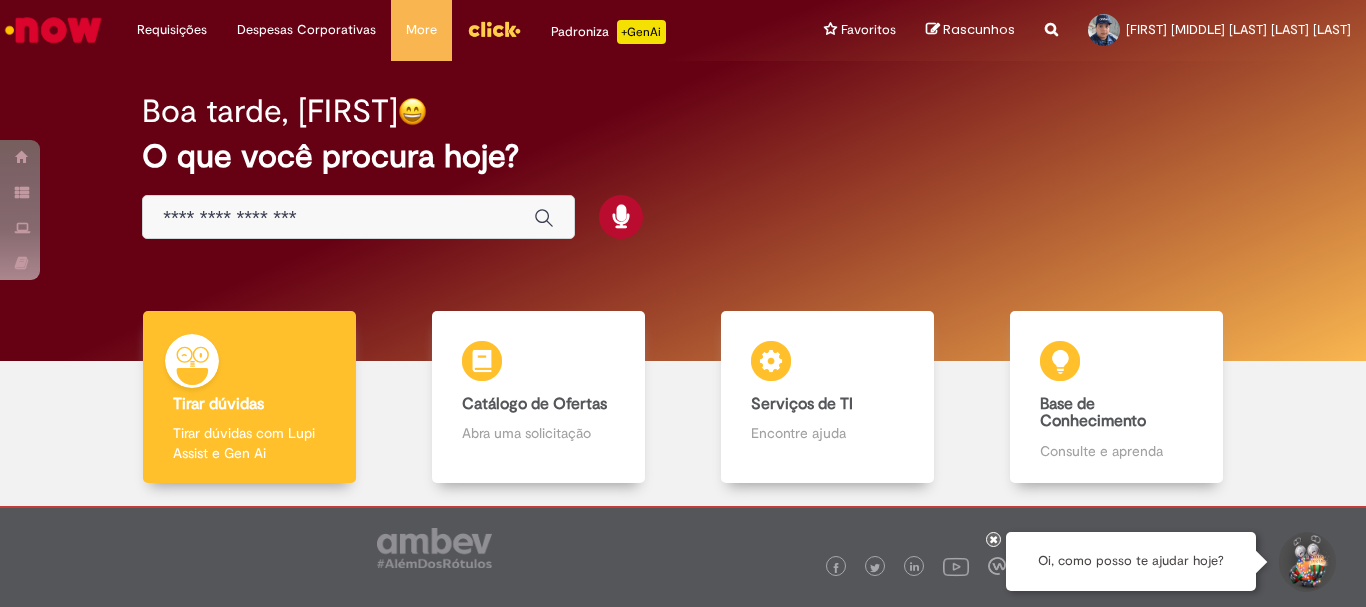 click at bounding box center (338, 218) 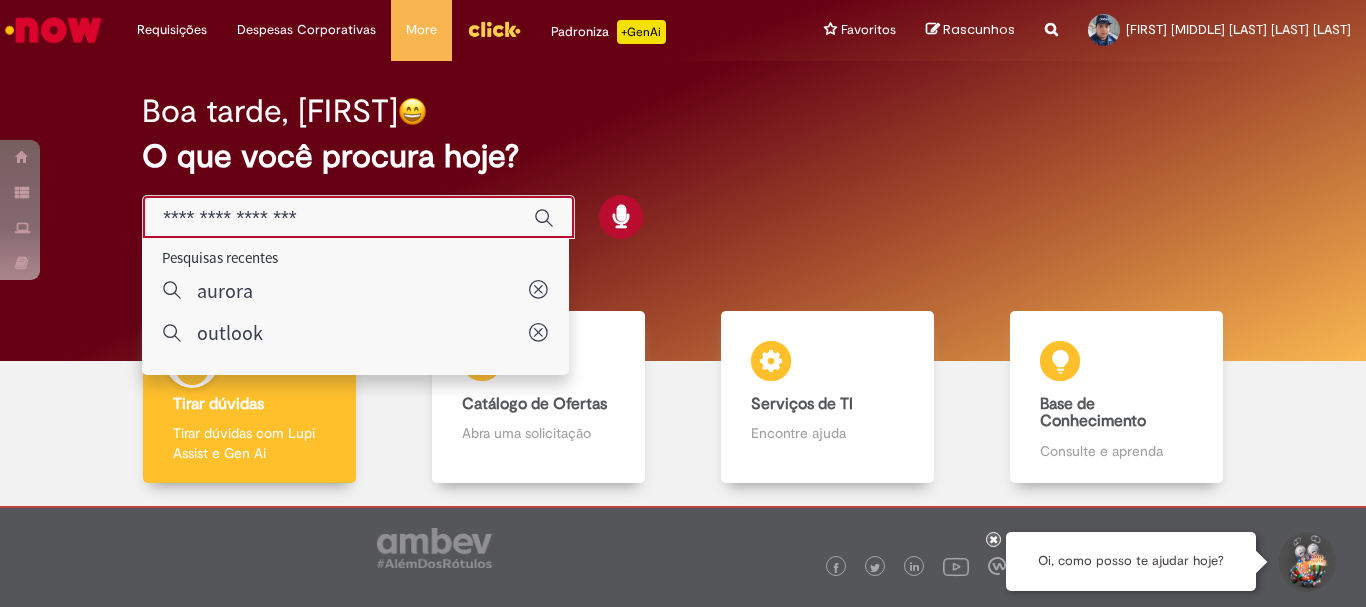 click at bounding box center (338, 218) 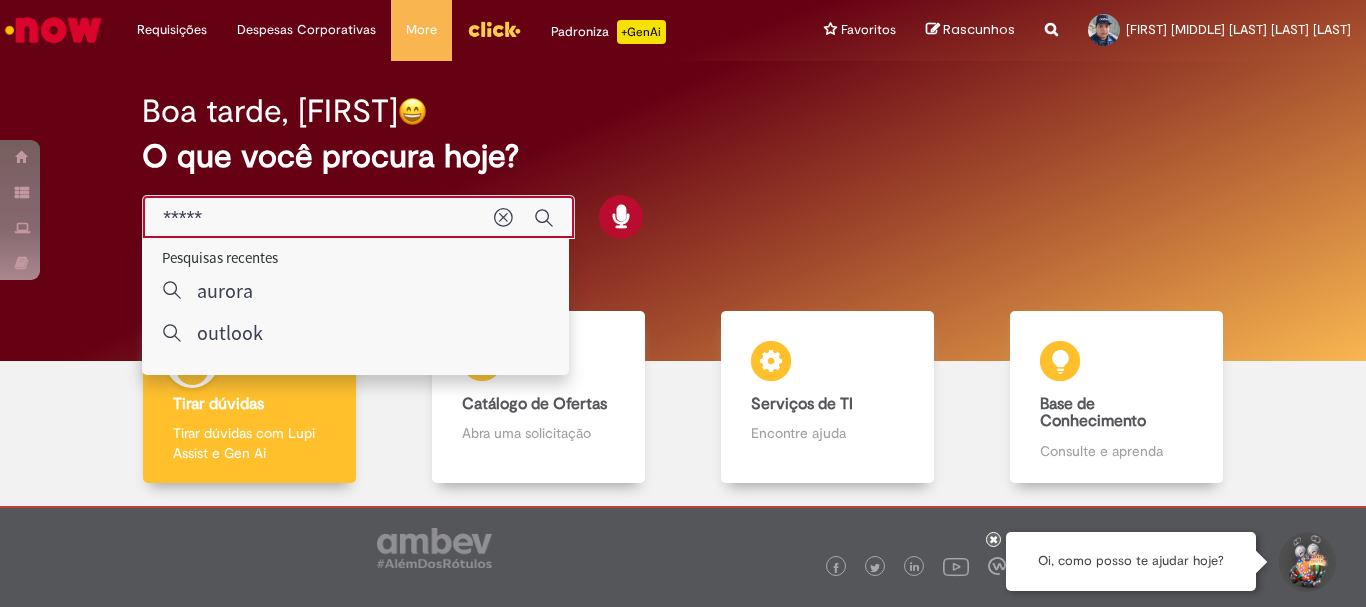 type on "******" 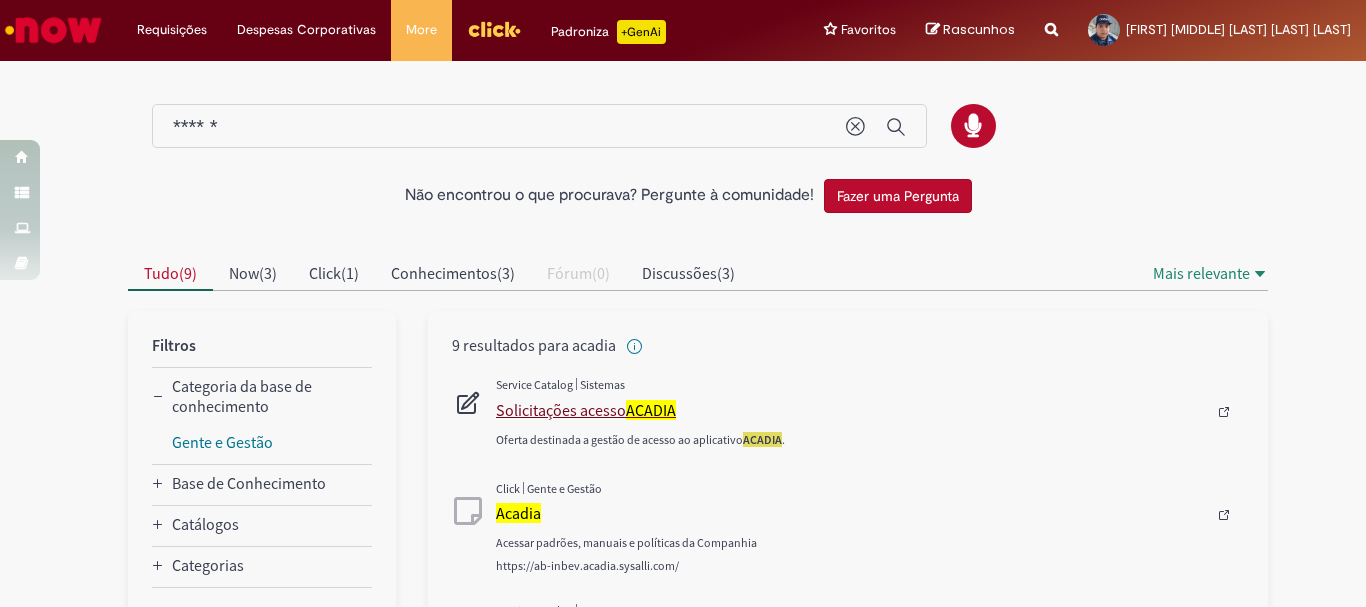 click on "Solicitações acesso  ACADIA" at bounding box center (851, 410) 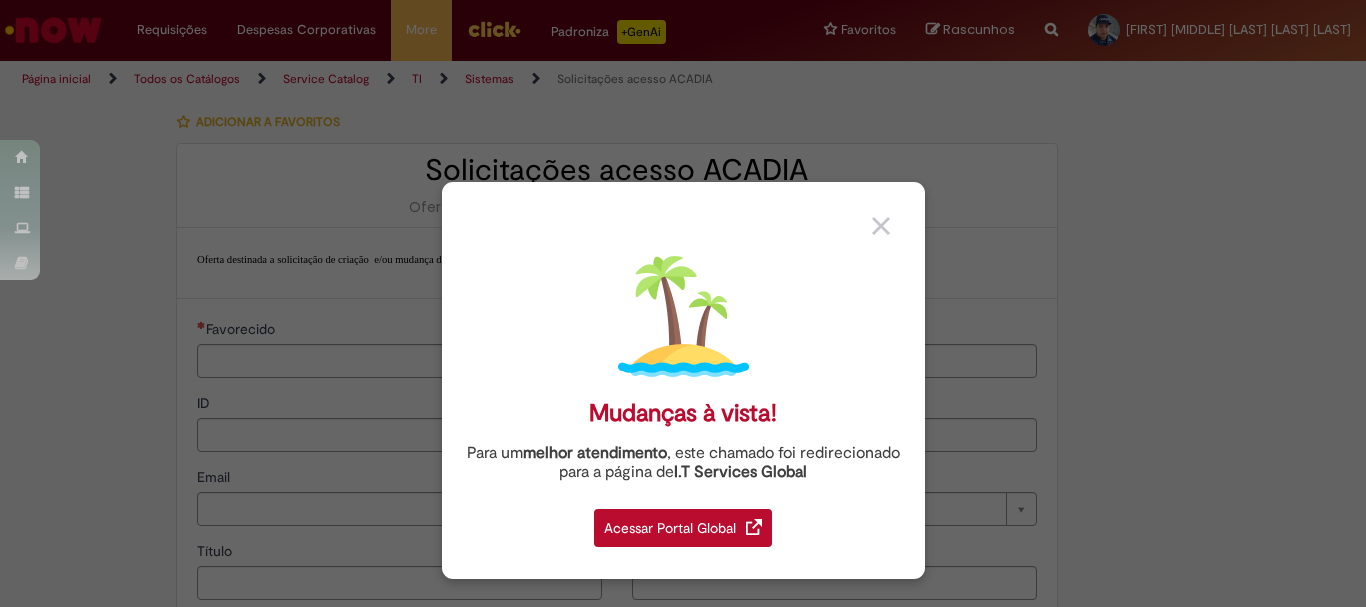 type on "********" 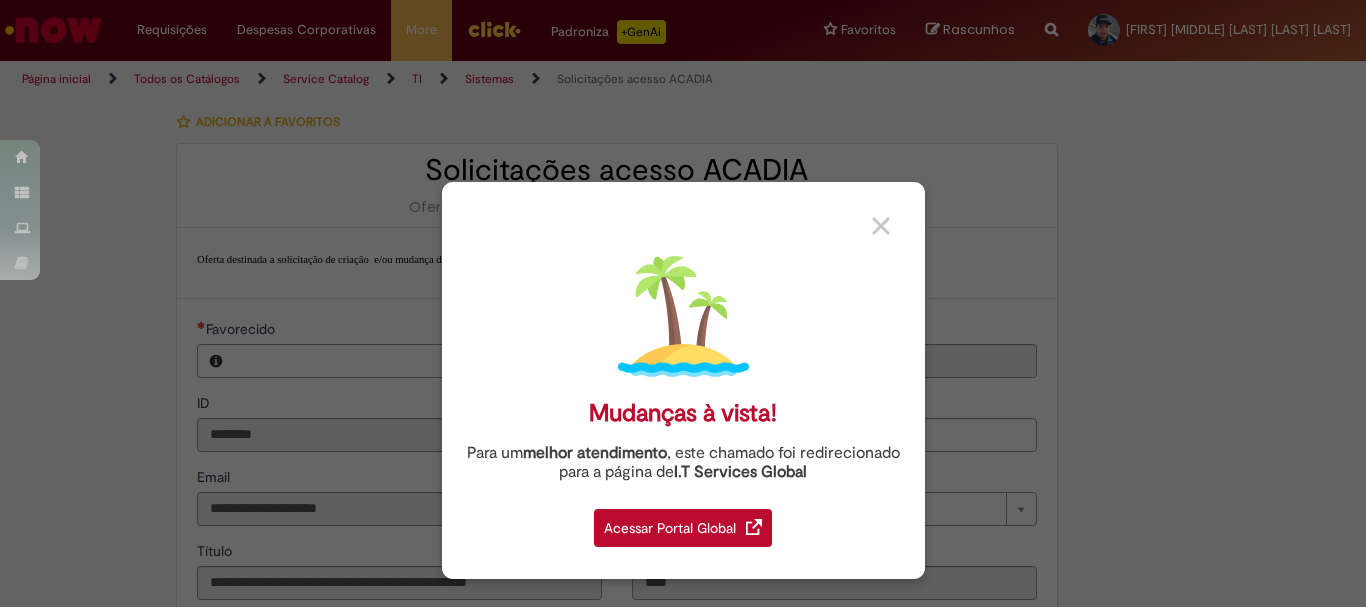 type on "**********" 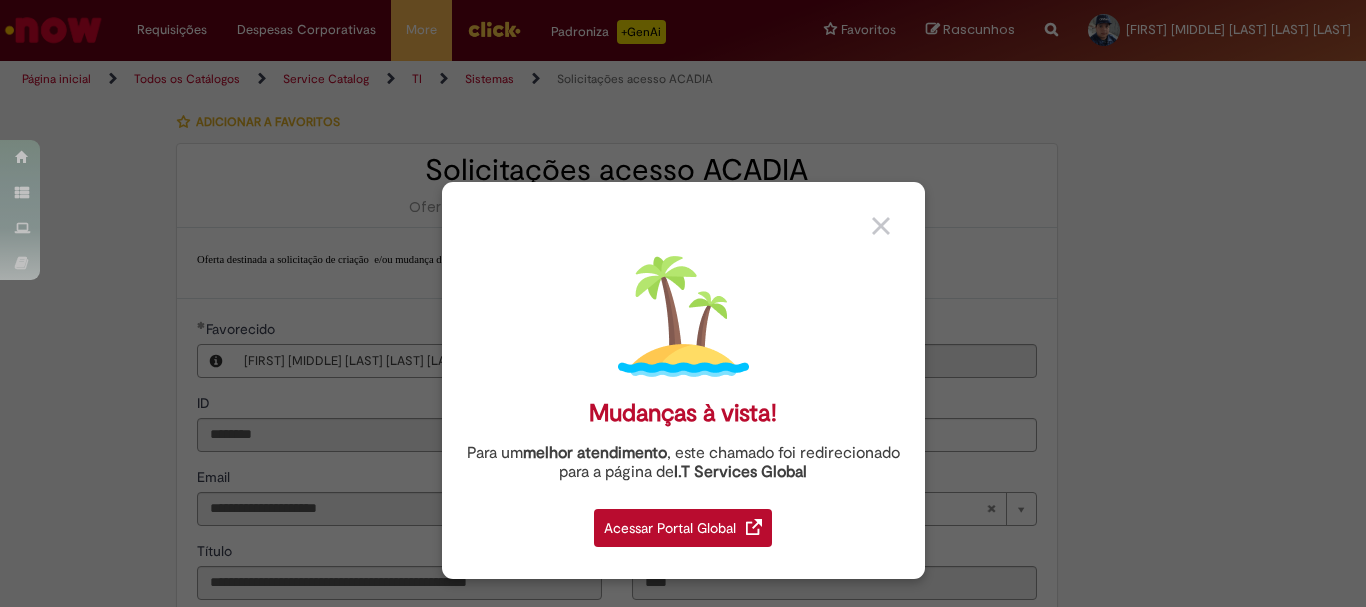click on "Mudanças à vista!
Para um  melhor atendimento , este chamado foi redirecionado para a página de  I.T Services Global
Acessar Portal Global" at bounding box center [683, 303] 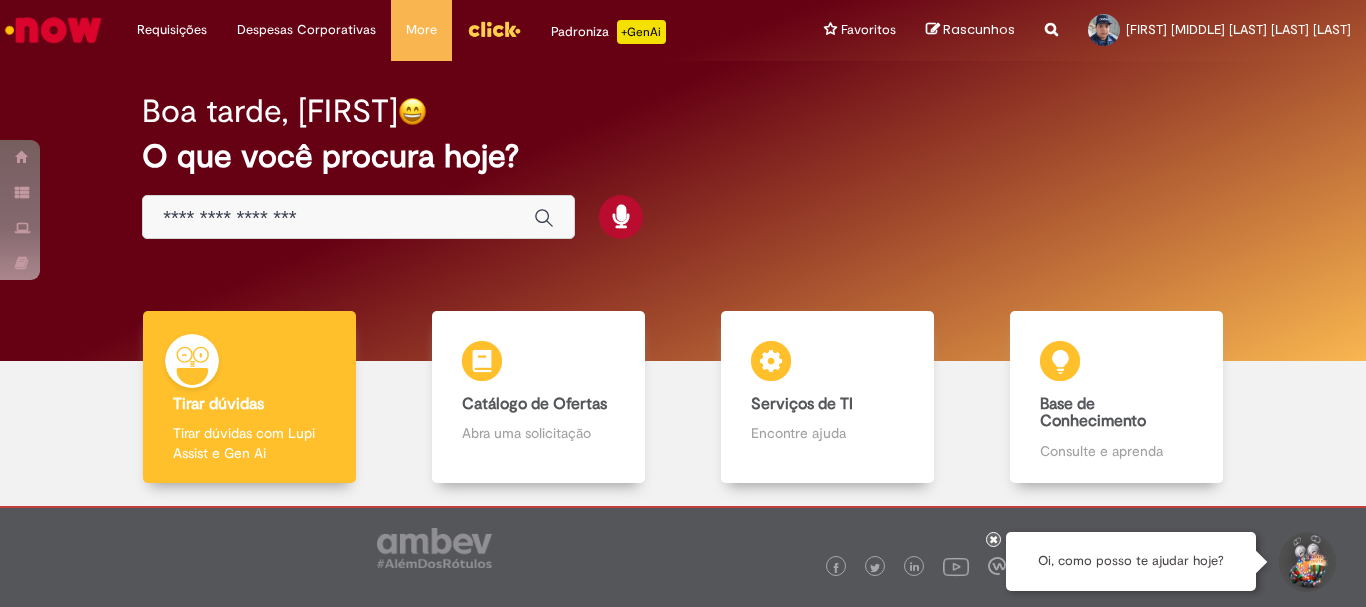 click at bounding box center (494, 29) 